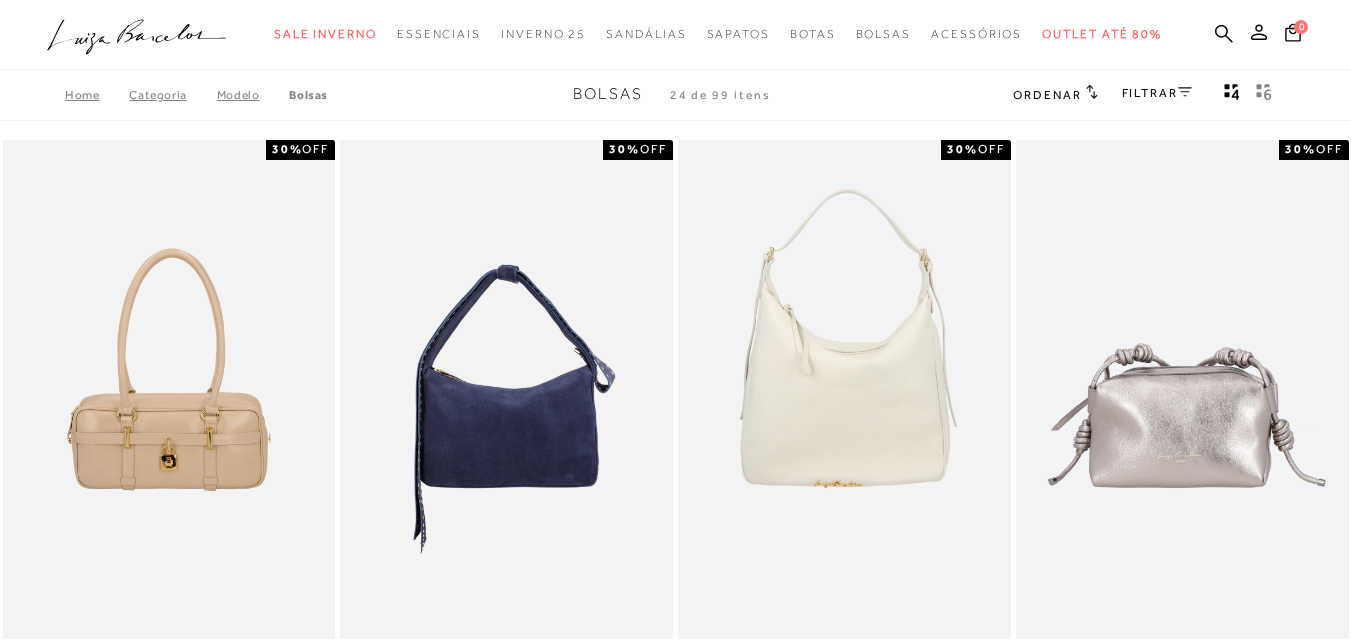 scroll, scrollTop: 0, scrollLeft: 0, axis: both 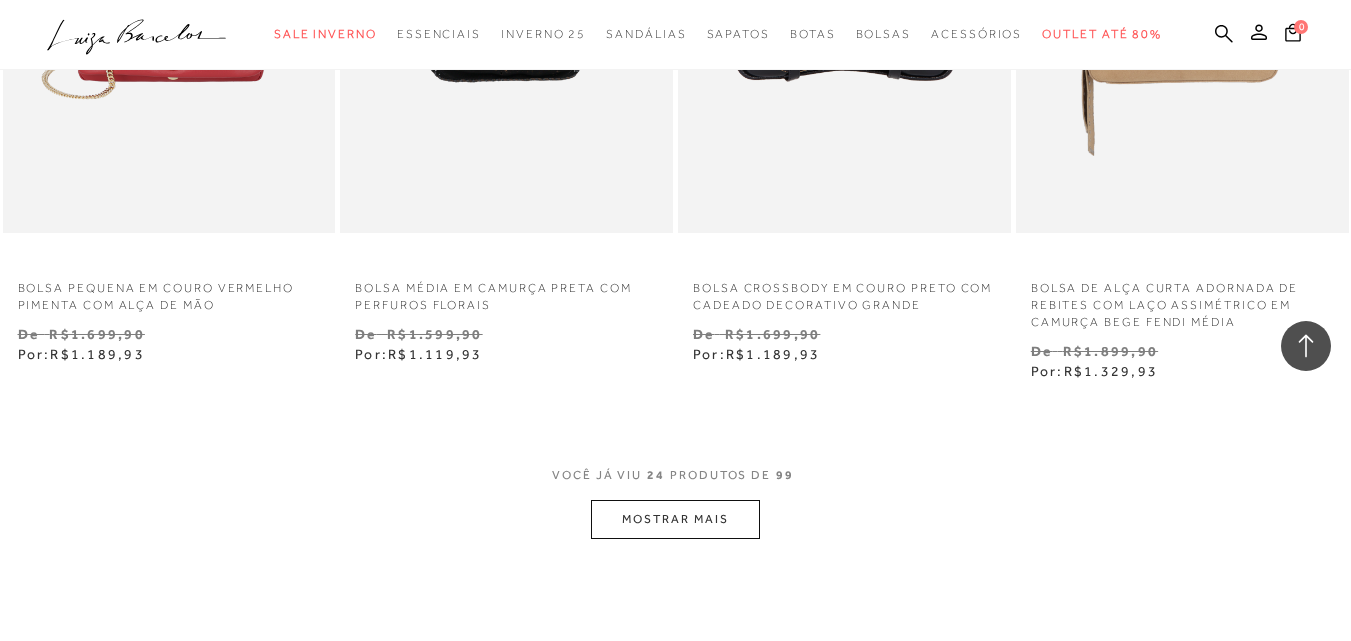 click on "MOSTRAR MAIS" at bounding box center (675, 519) 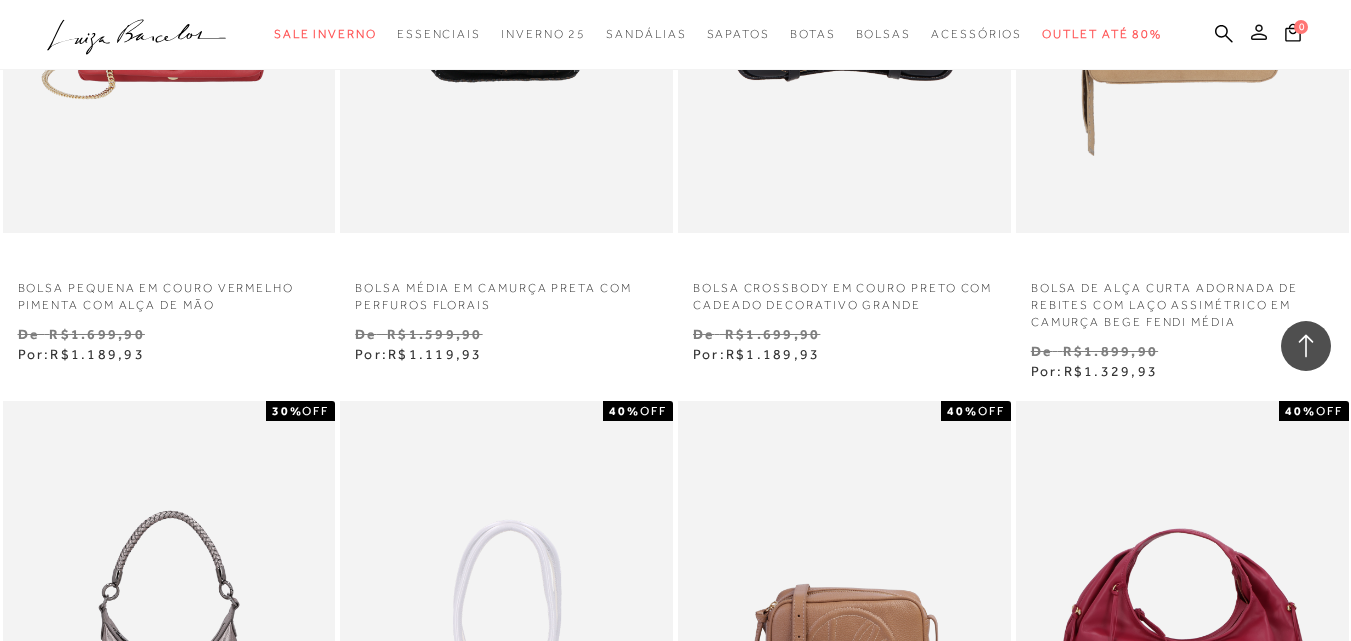 click 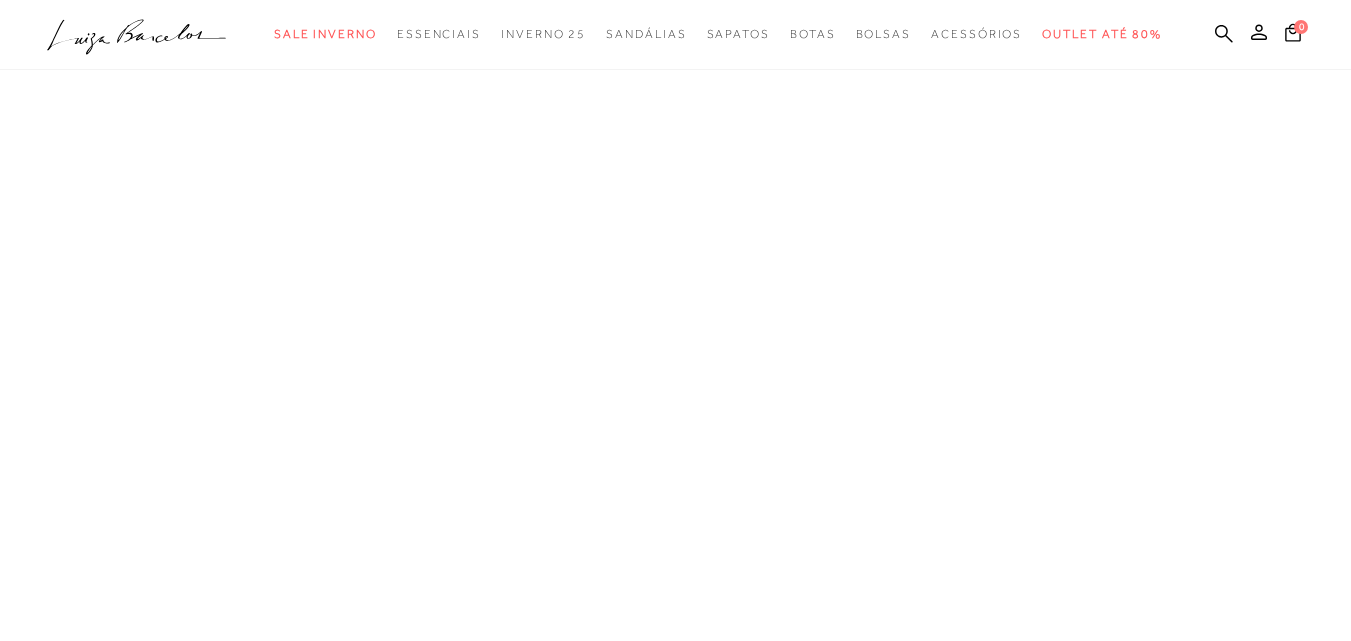 scroll, scrollTop: 0, scrollLeft: 0, axis: both 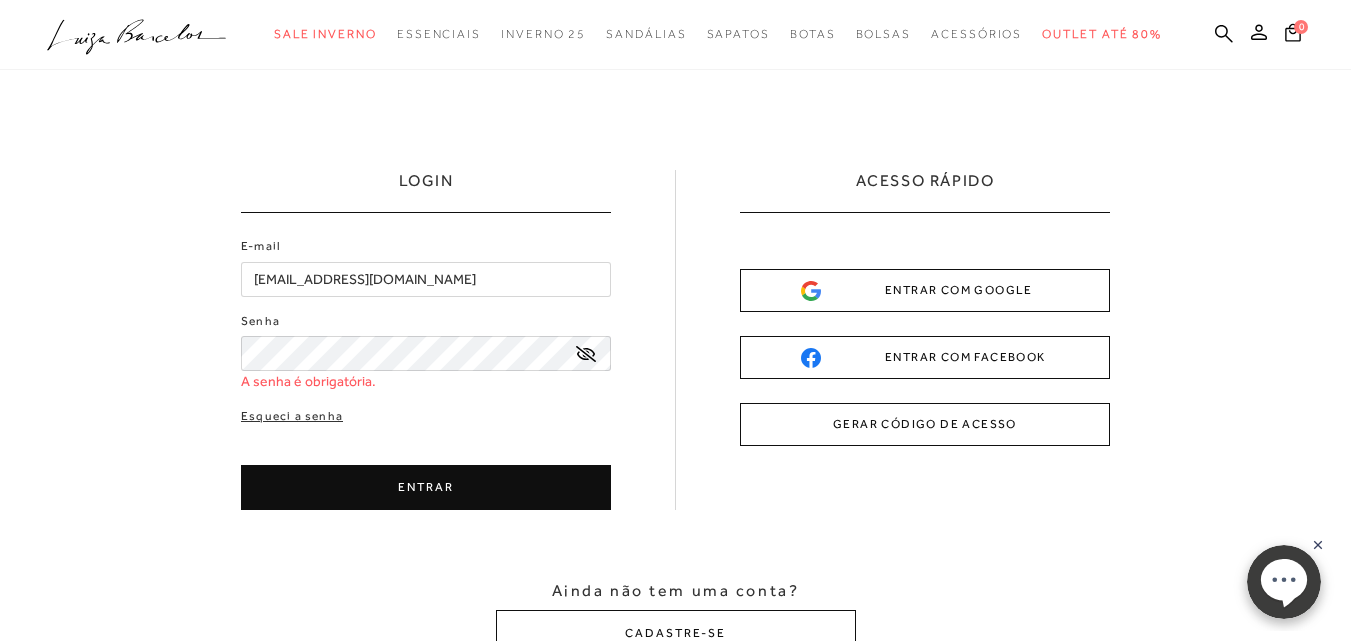 click on "GERAR CÓDIGO DE ACESSO" at bounding box center (925, 424) 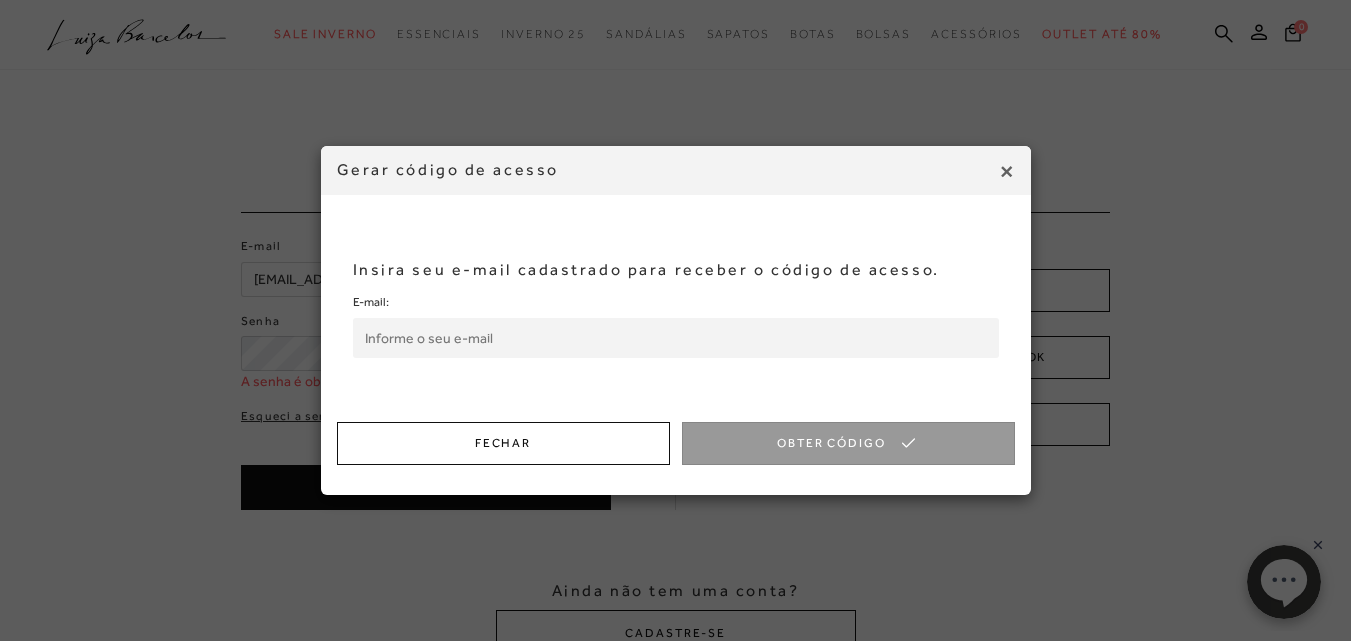 click on "E-mail:" at bounding box center (676, 338) 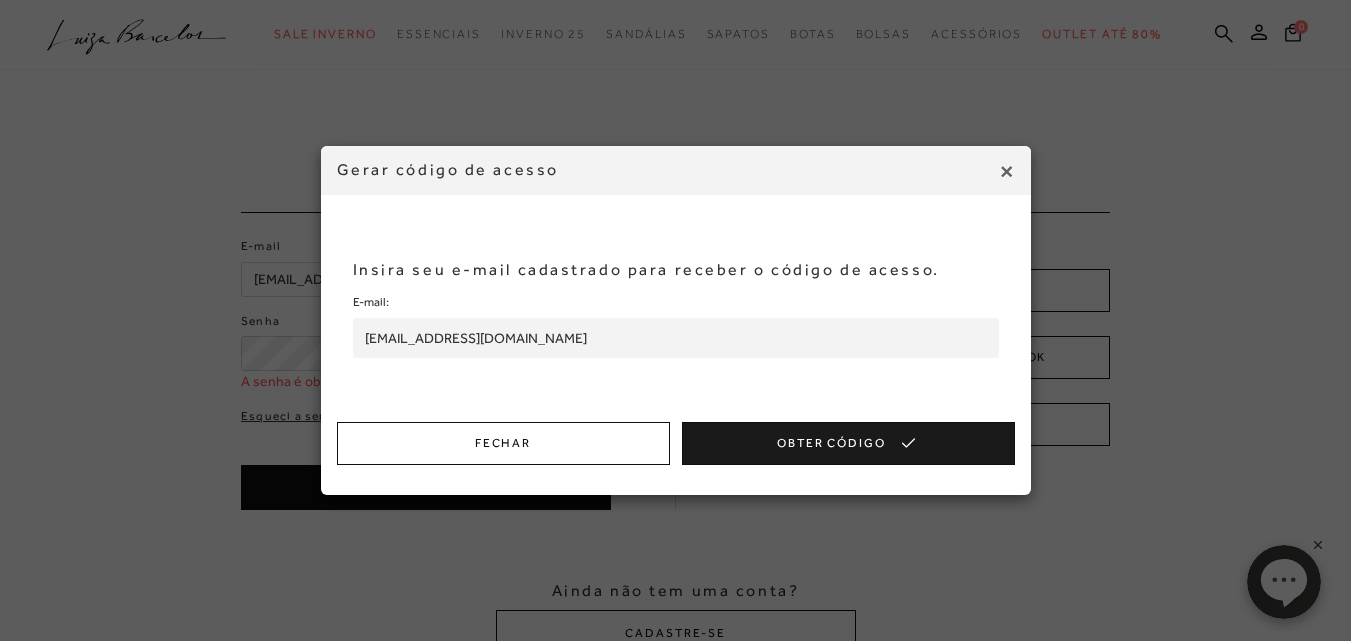 click on "Obter Código" at bounding box center [848, 443] 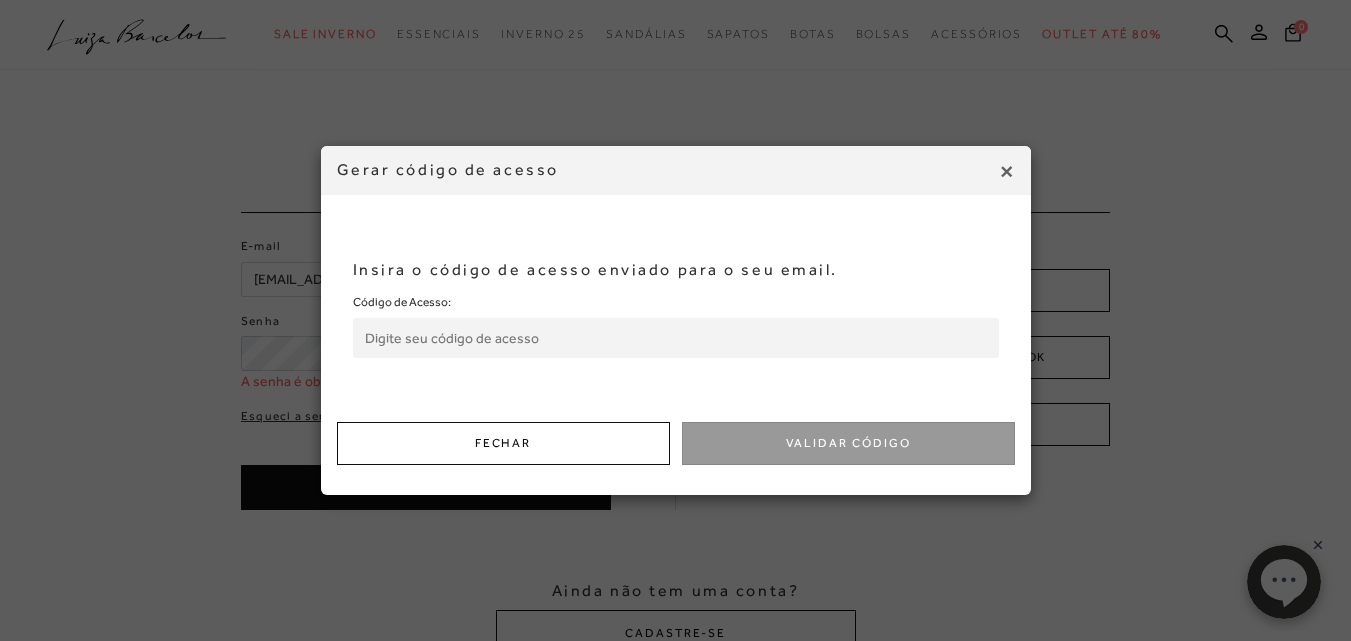 click on "Código de Acesso:" at bounding box center [676, 338] 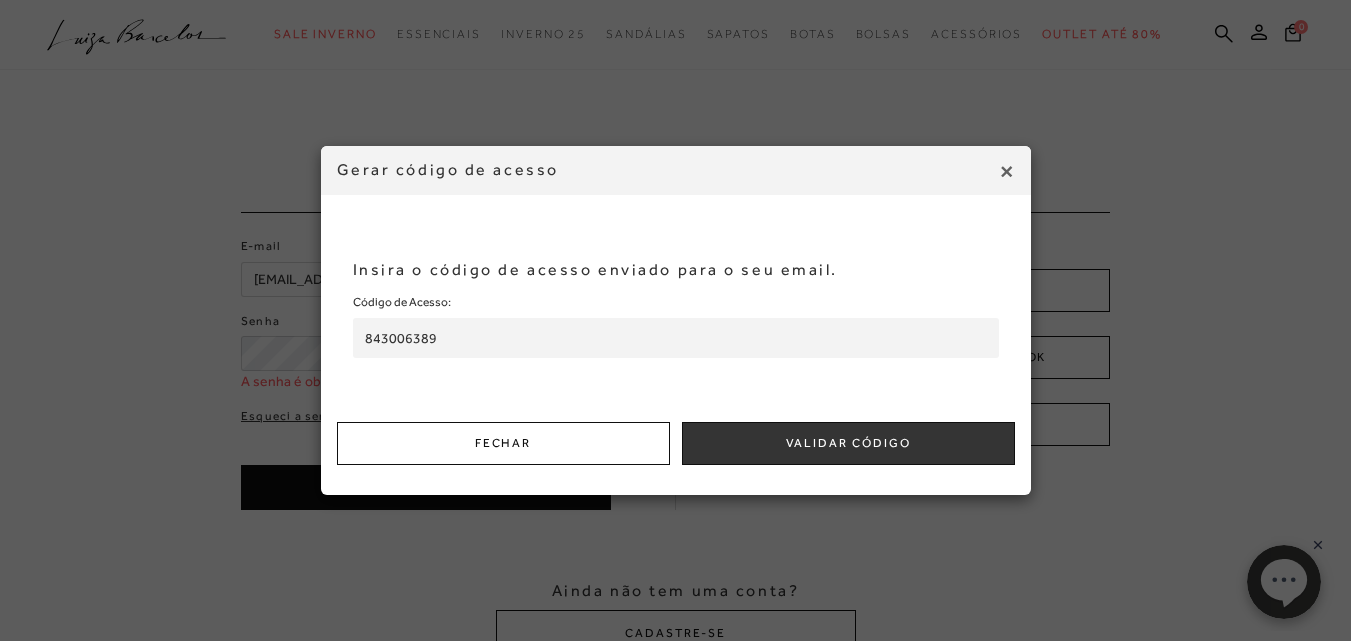 type on "843006389" 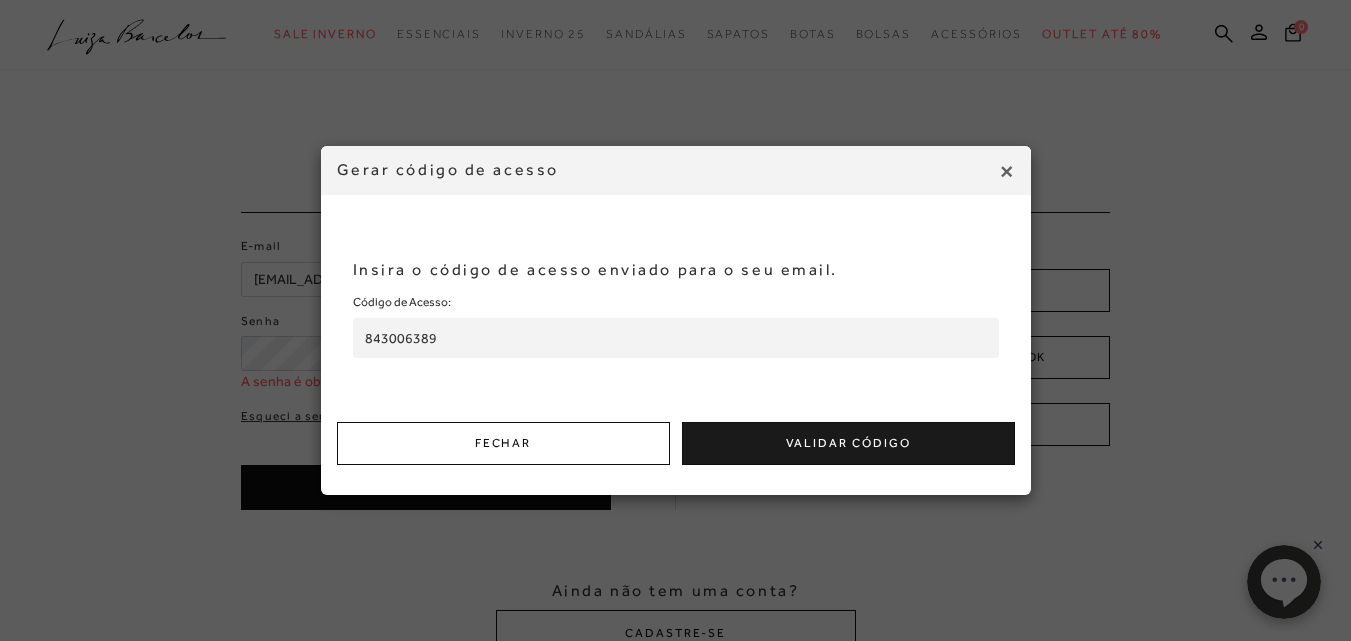 click on "Validar Código" at bounding box center [848, 443] 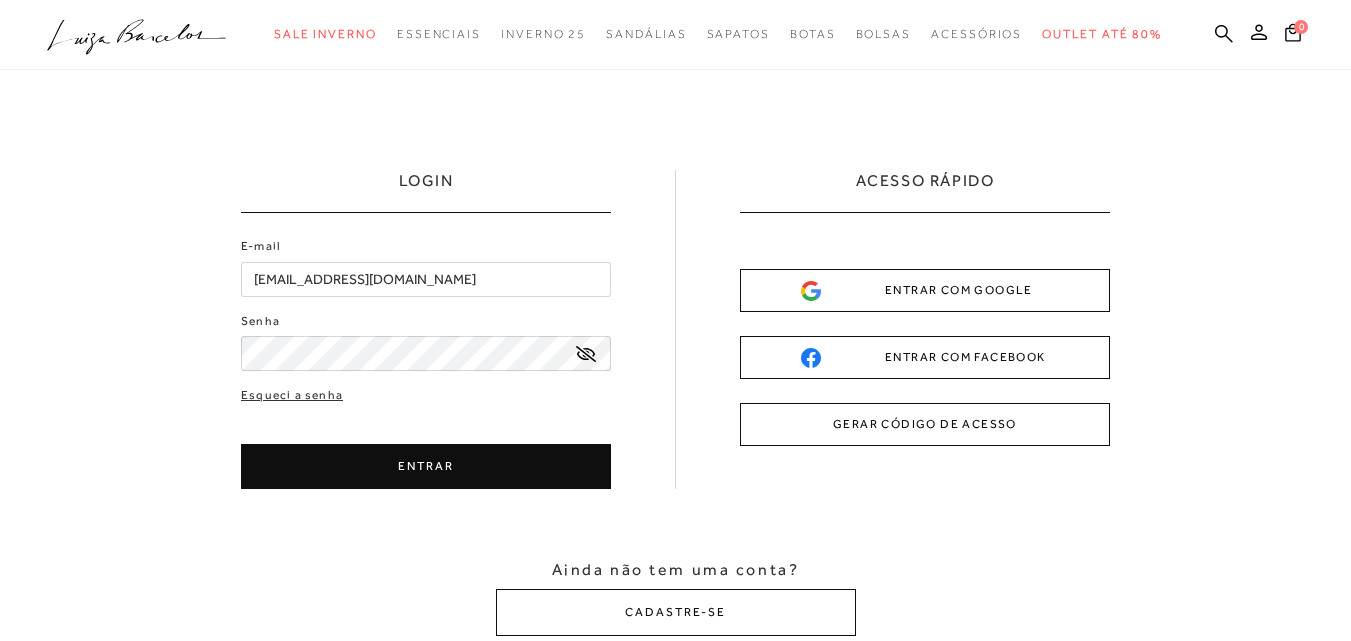 scroll, scrollTop: 0, scrollLeft: 0, axis: both 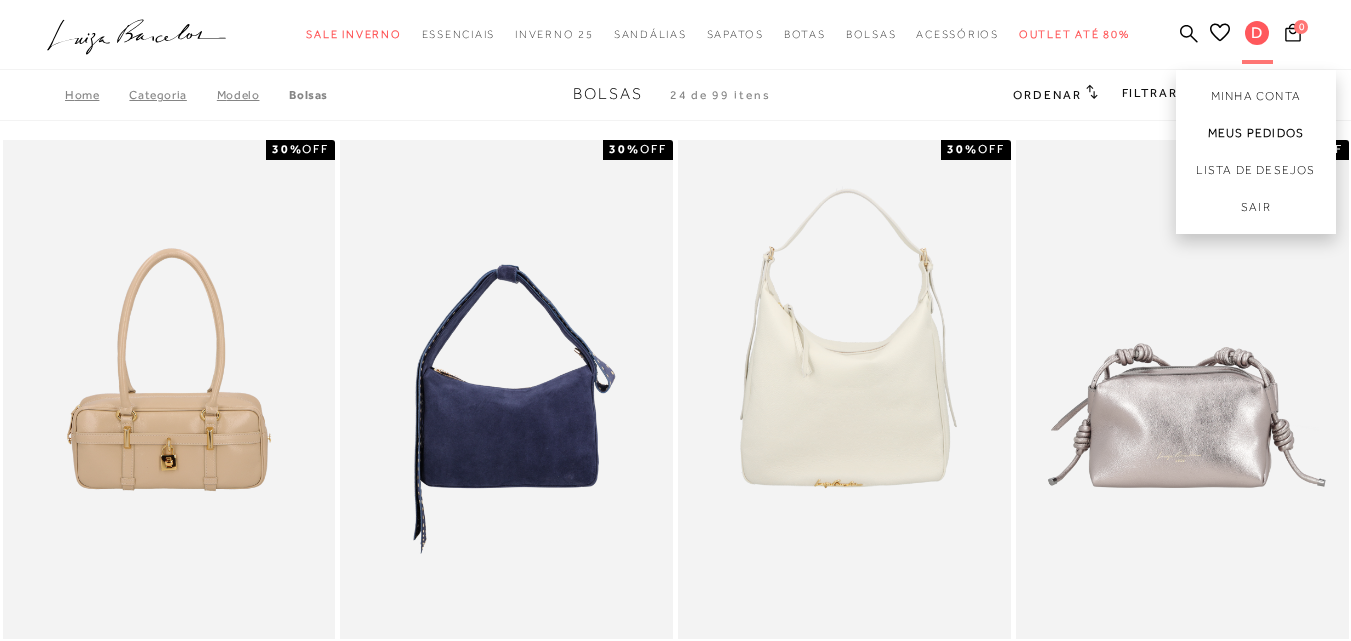 click on "Meus Pedidos" at bounding box center (1256, 133) 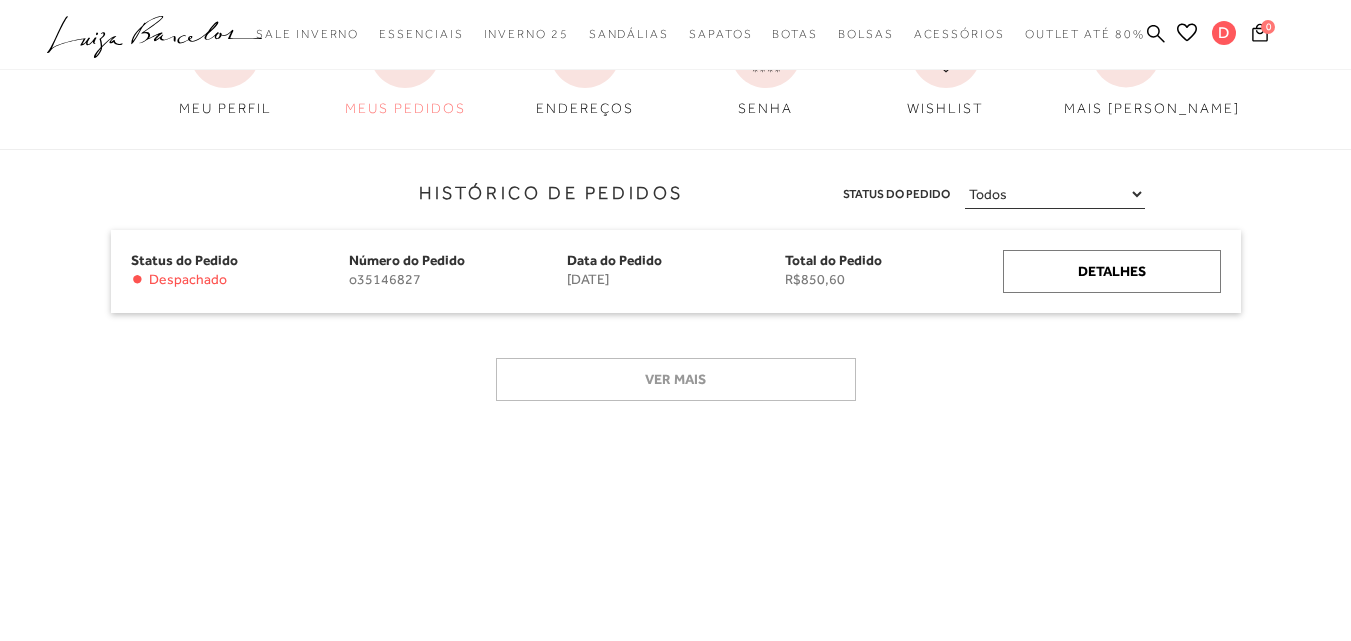 scroll, scrollTop: 200, scrollLeft: 0, axis: vertical 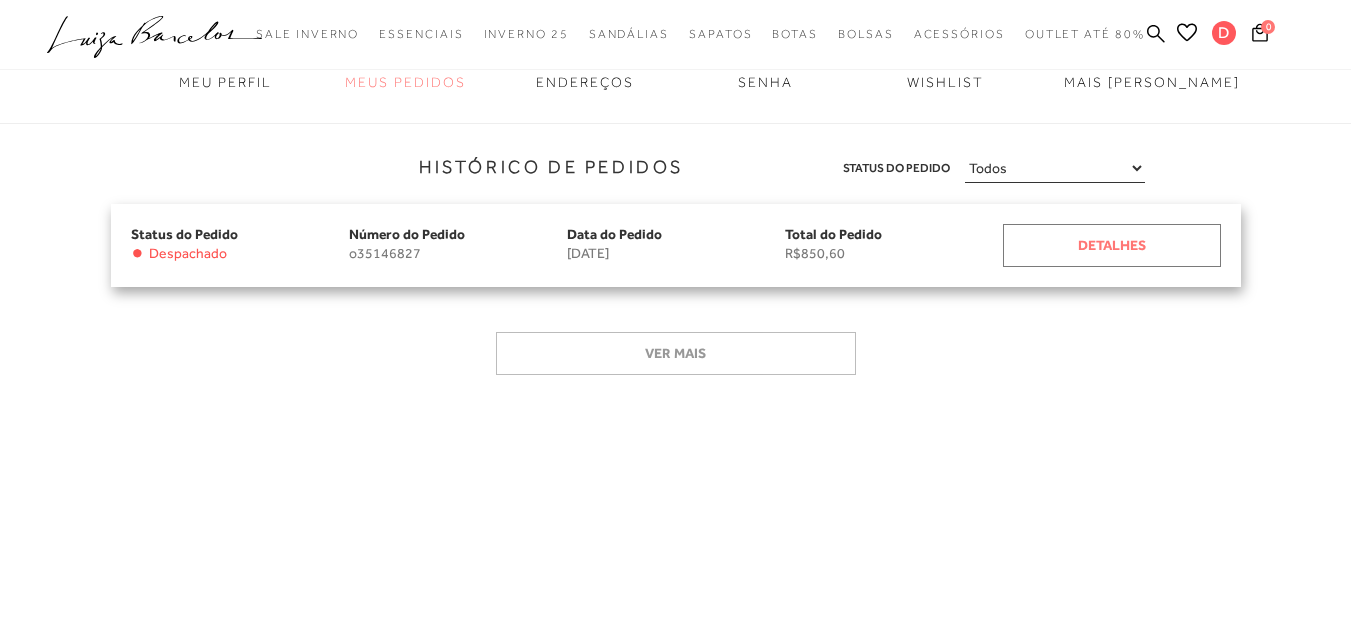 click on "Detalhes" at bounding box center (1112, 245) 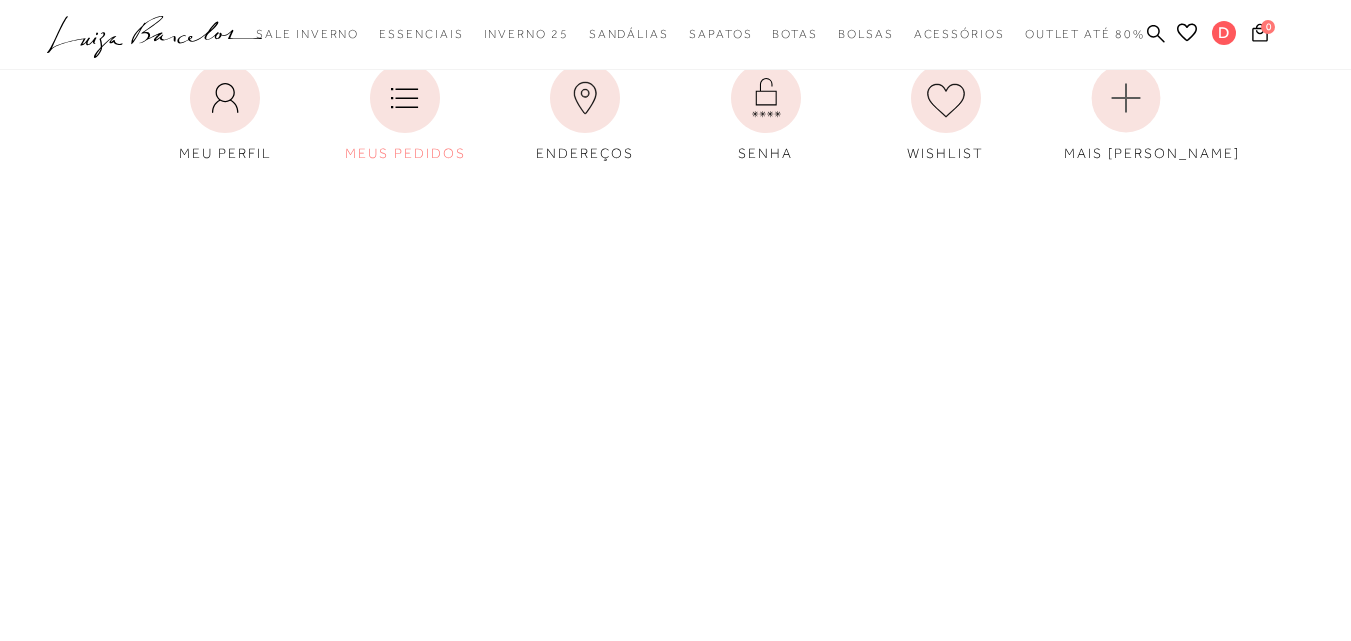 scroll, scrollTop: 0, scrollLeft: 0, axis: both 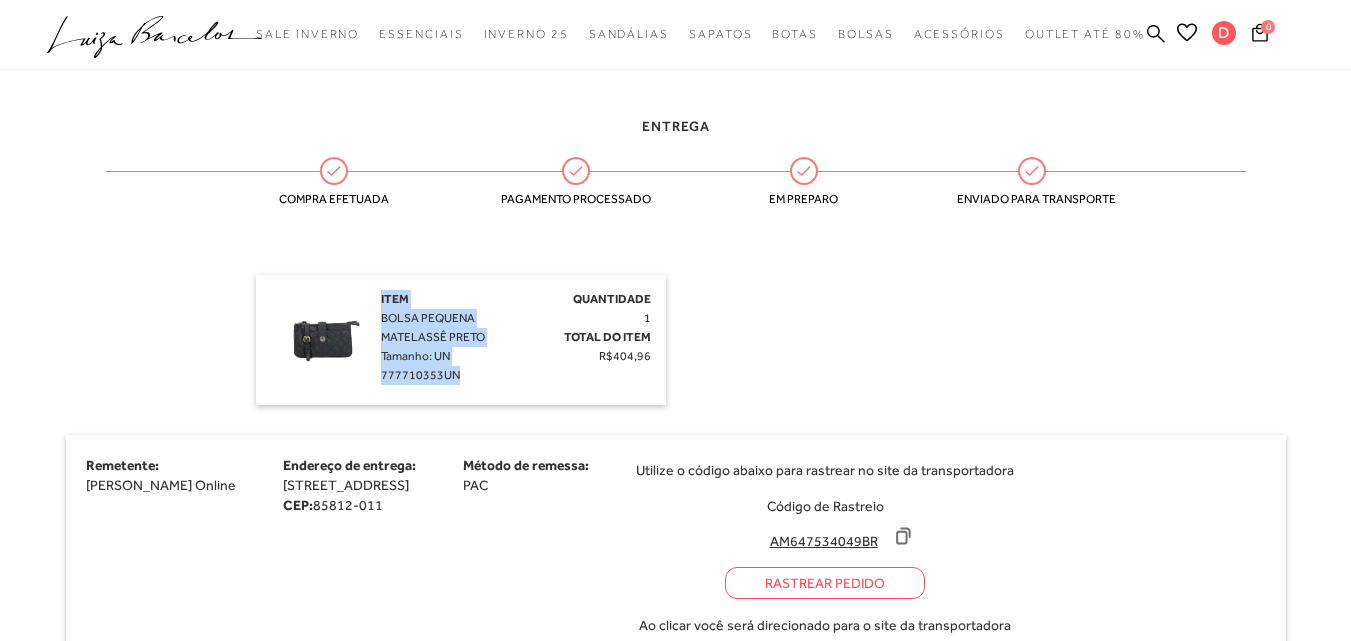 drag, startPoint x: 375, startPoint y: 373, endPoint x: 468, endPoint y: 374, distance: 93.00538 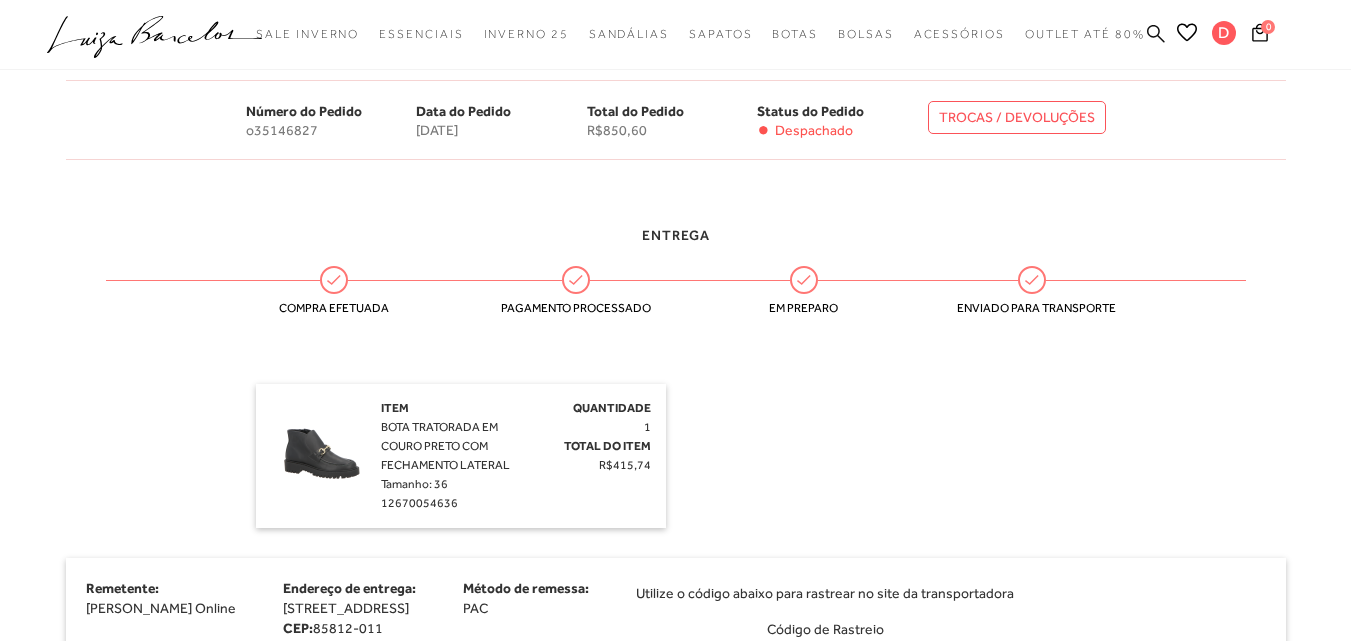 click 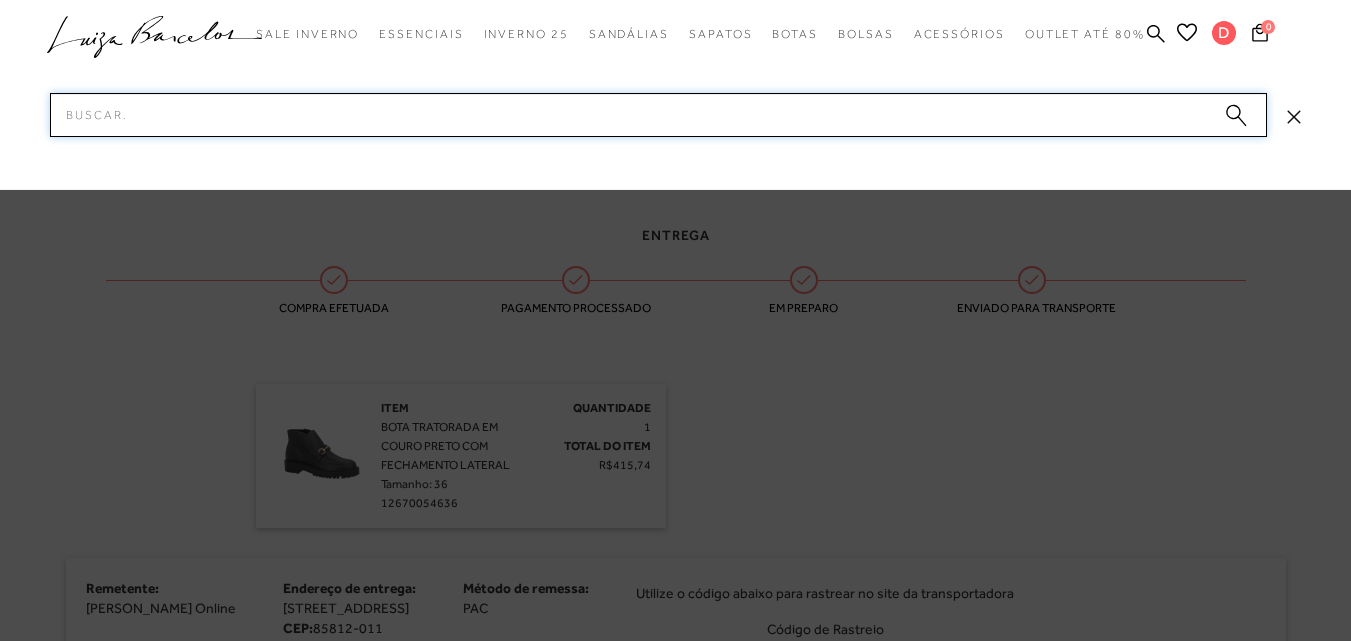 click on "Pesquisar" at bounding box center [658, 115] 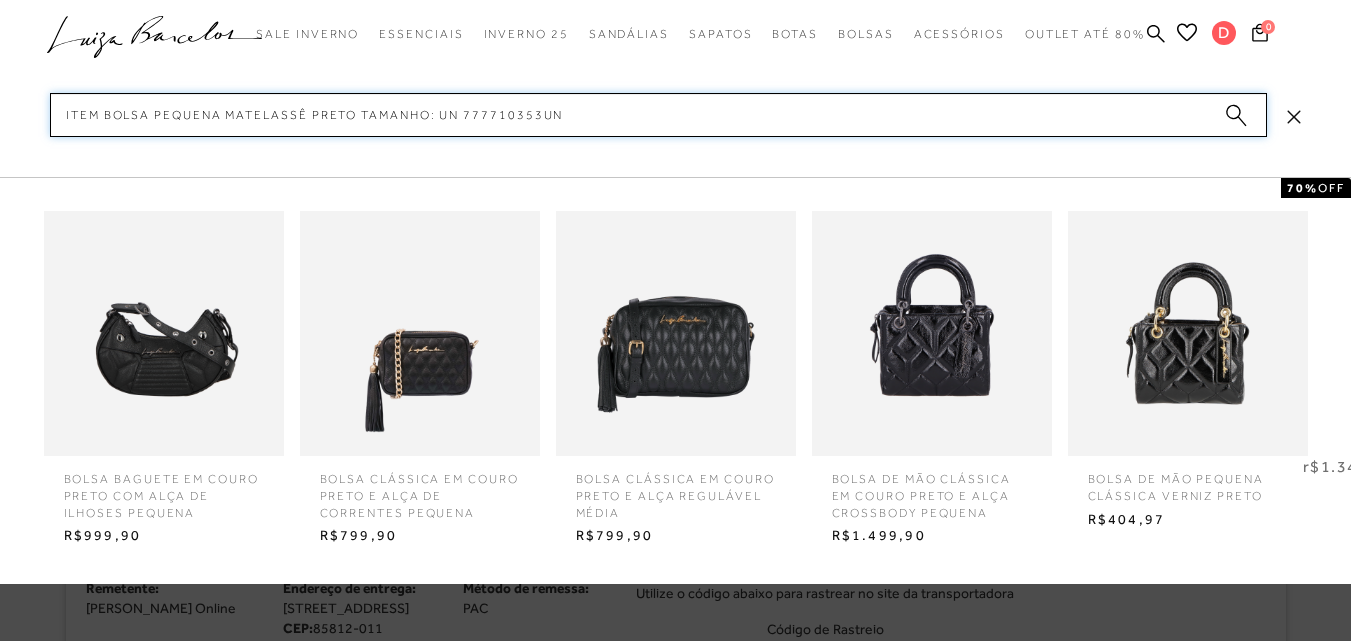 type 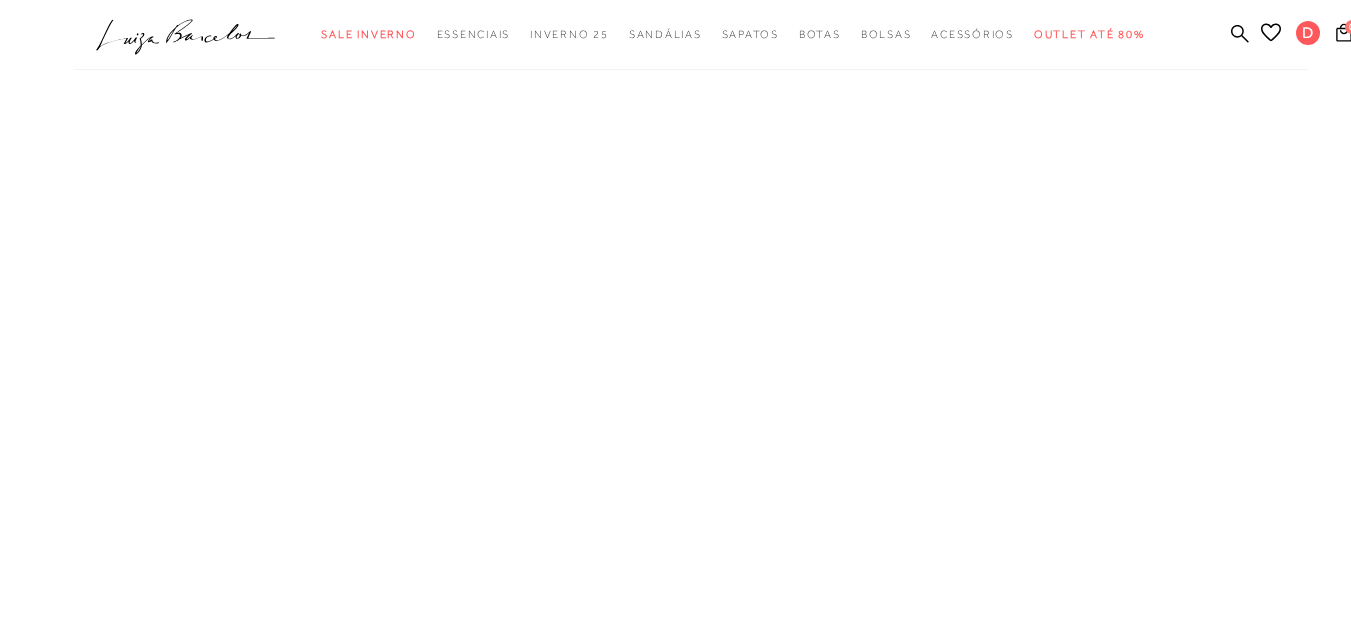 scroll, scrollTop: 0, scrollLeft: 0, axis: both 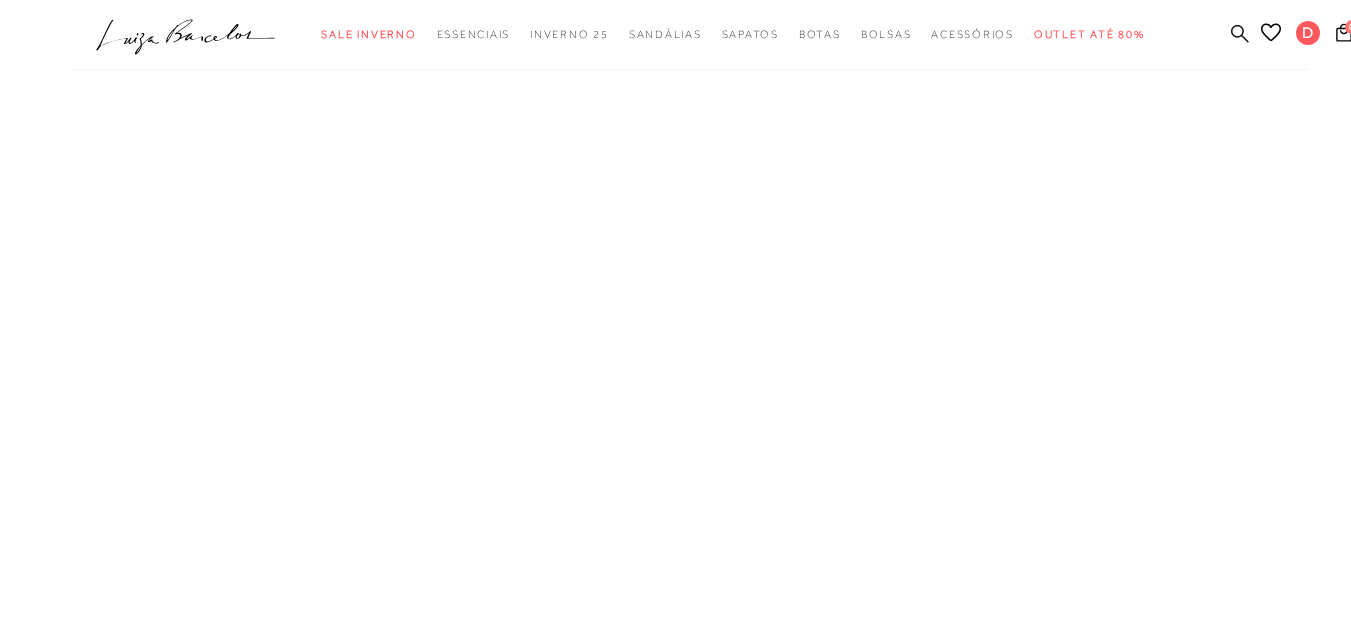 click 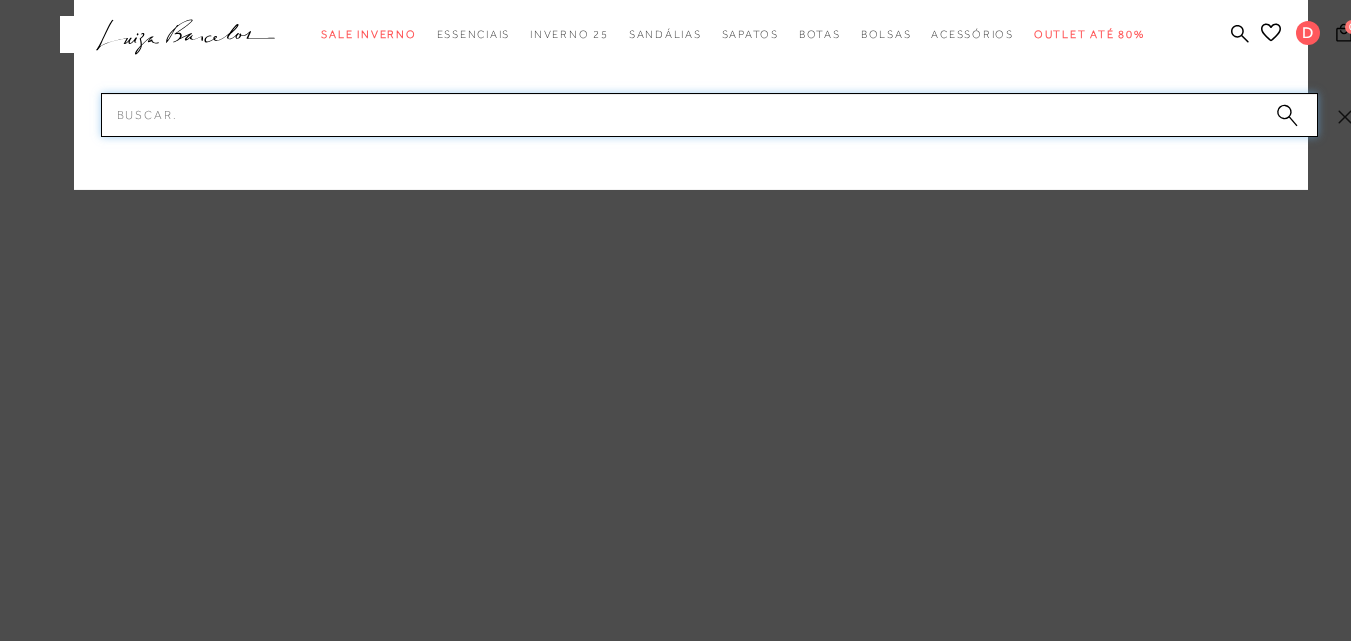click on "Pesquisar" at bounding box center [709, 115] 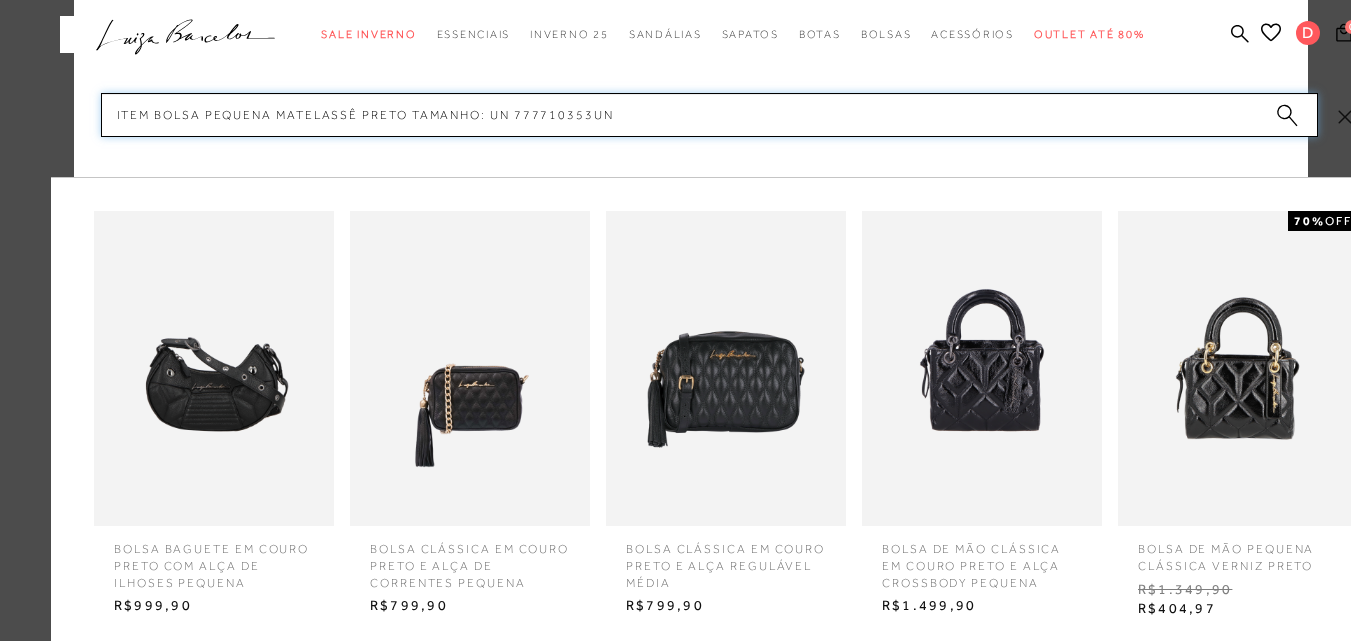 scroll, scrollTop: 209, scrollLeft: 0, axis: vertical 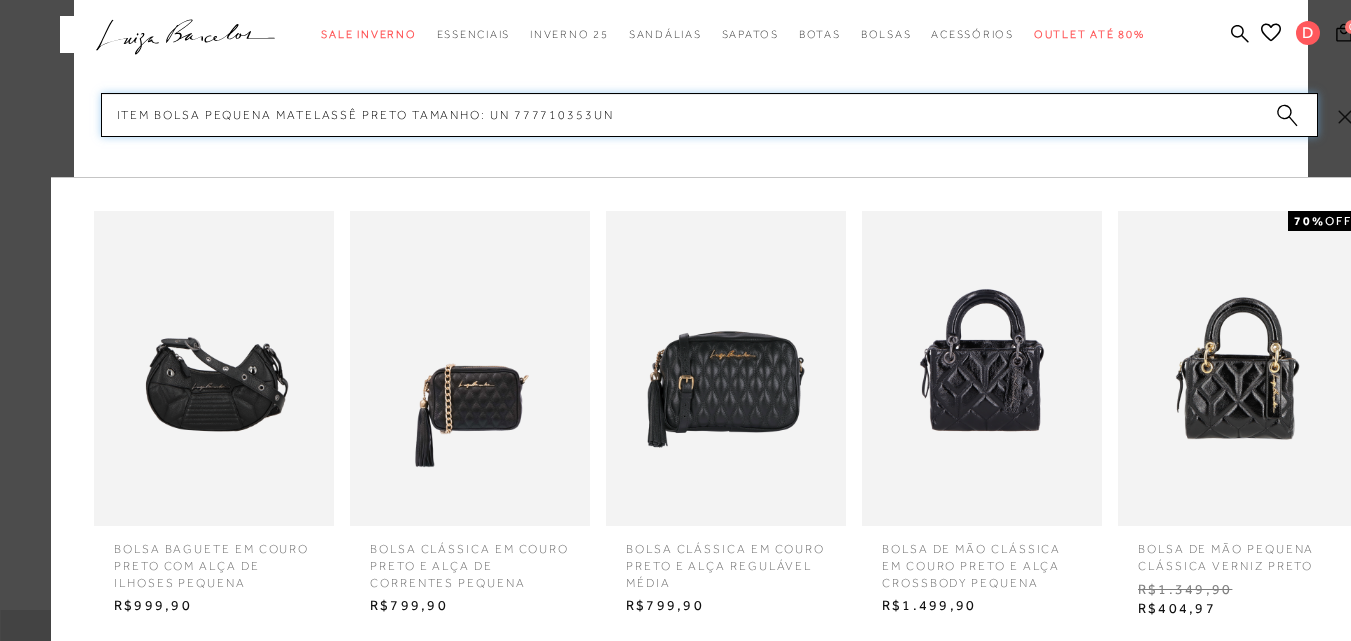 click on "Item BOLSA PEQUENA MATELASSÊ PRETO Tamanho: UN 777710353UN" at bounding box center [709, 115] 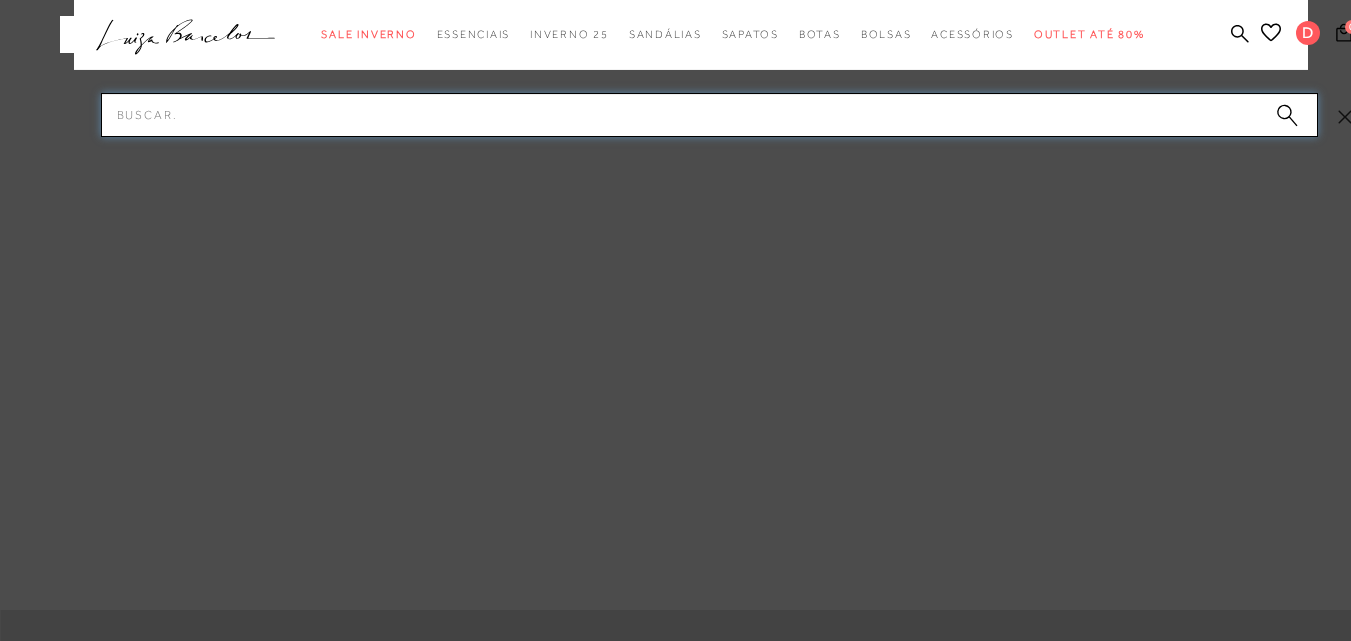click on "Pesquisar" at bounding box center [709, 115] 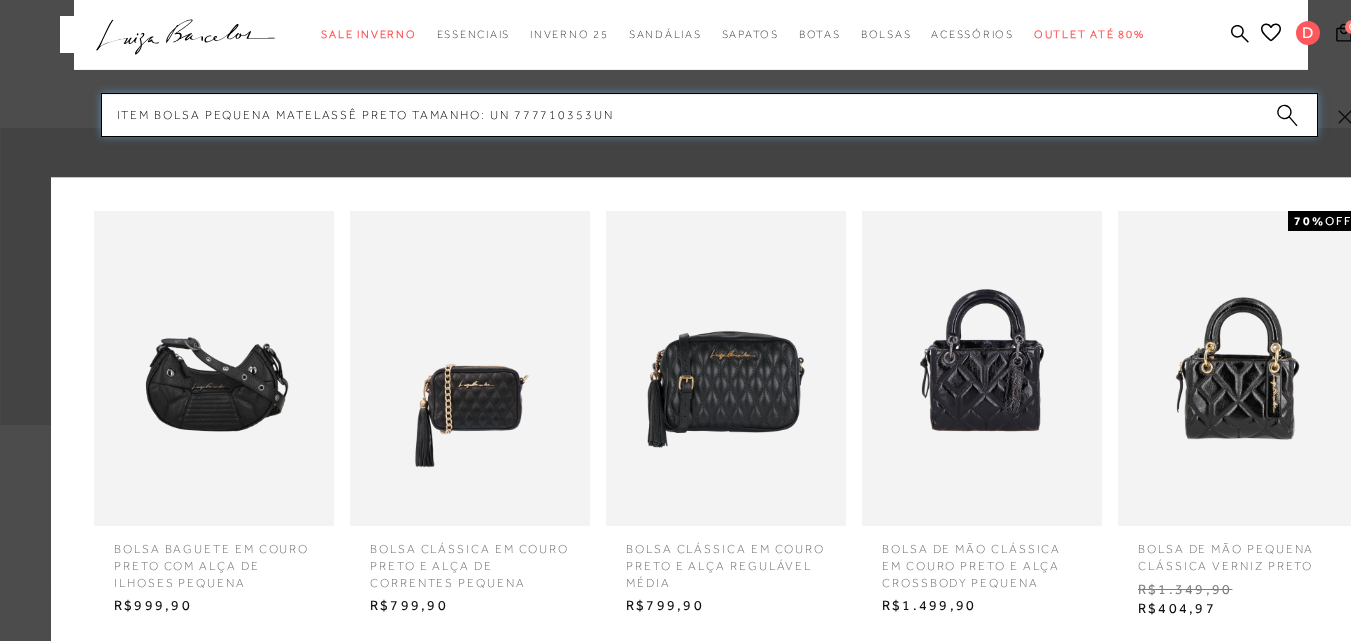 scroll, scrollTop: 724, scrollLeft: 0, axis: vertical 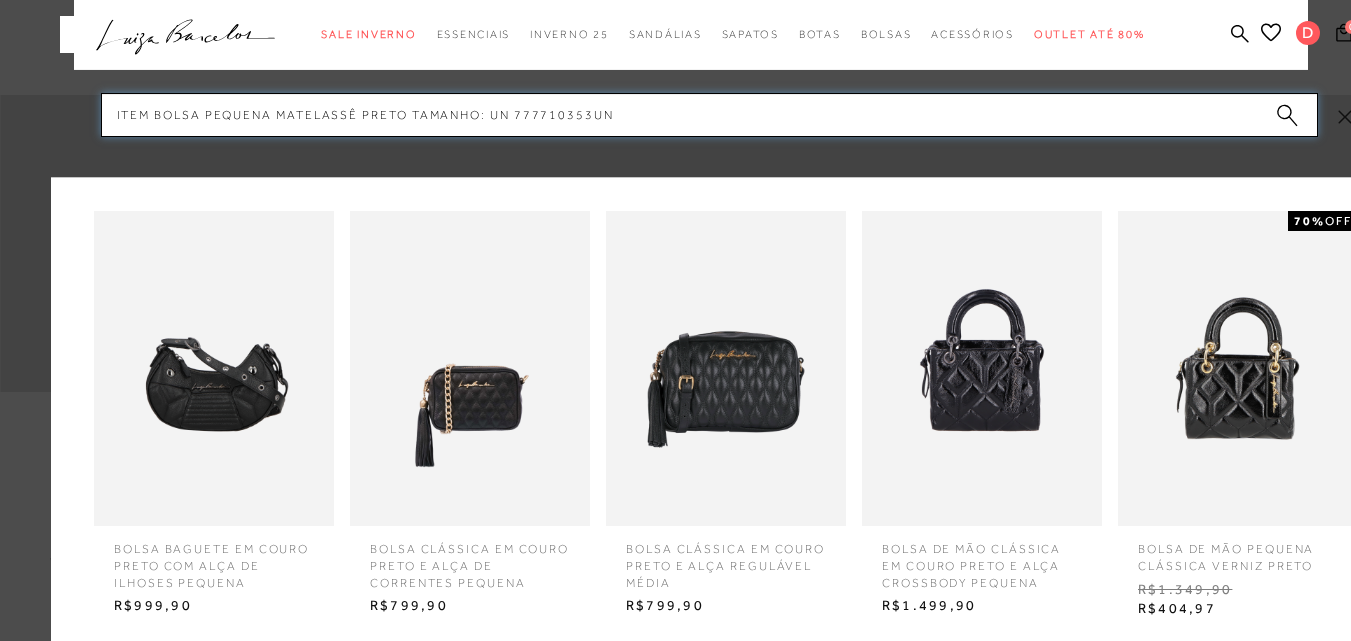 drag, startPoint x: 487, startPoint y: 118, endPoint x: 658, endPoint y: 122, distance: 171.04678 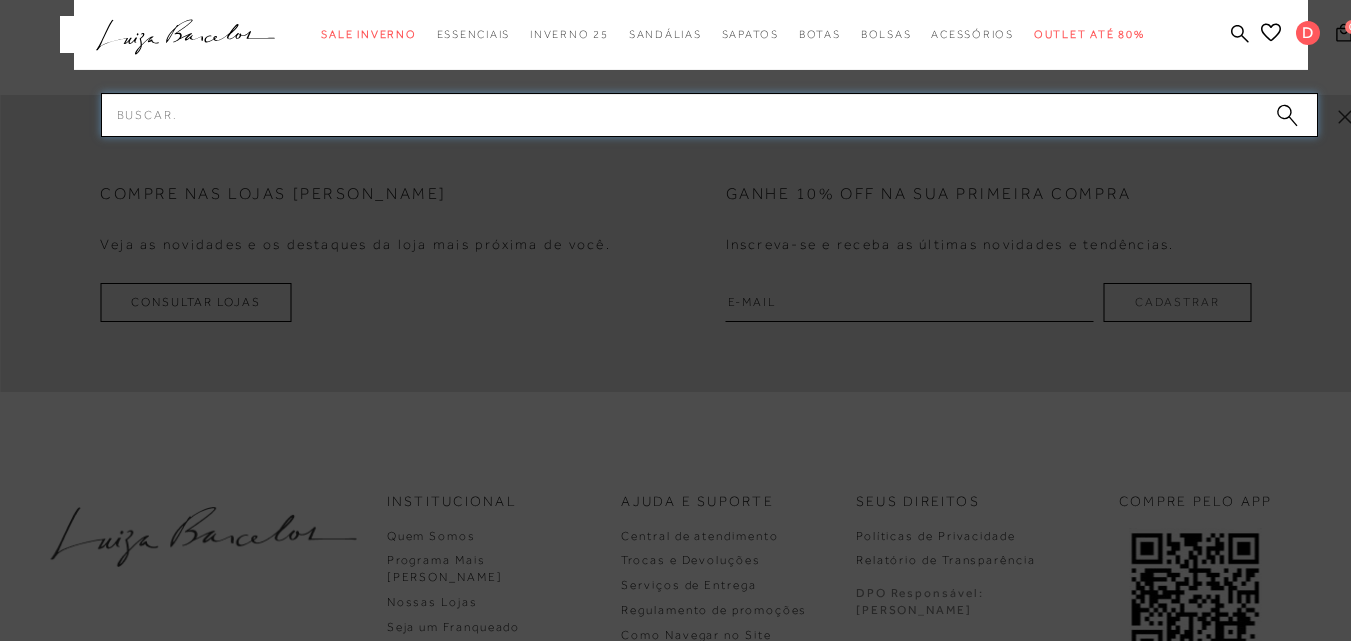 click on "Pesquisar" at bounding box center [709, 115] 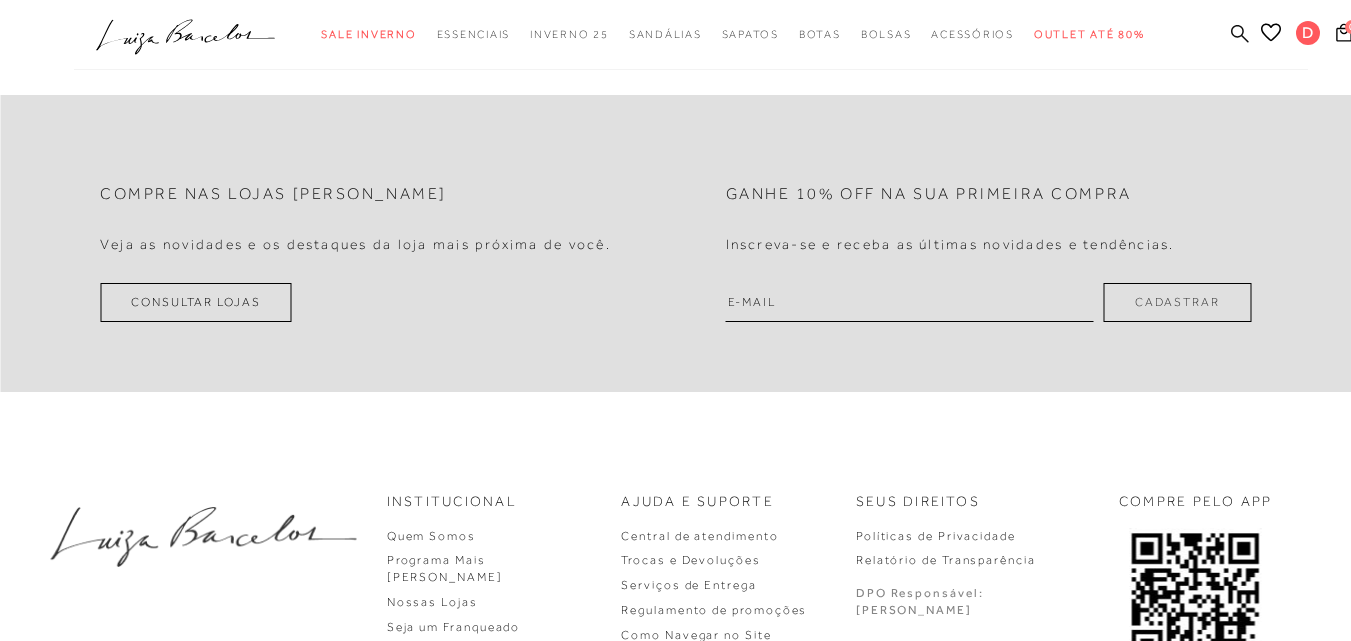 click 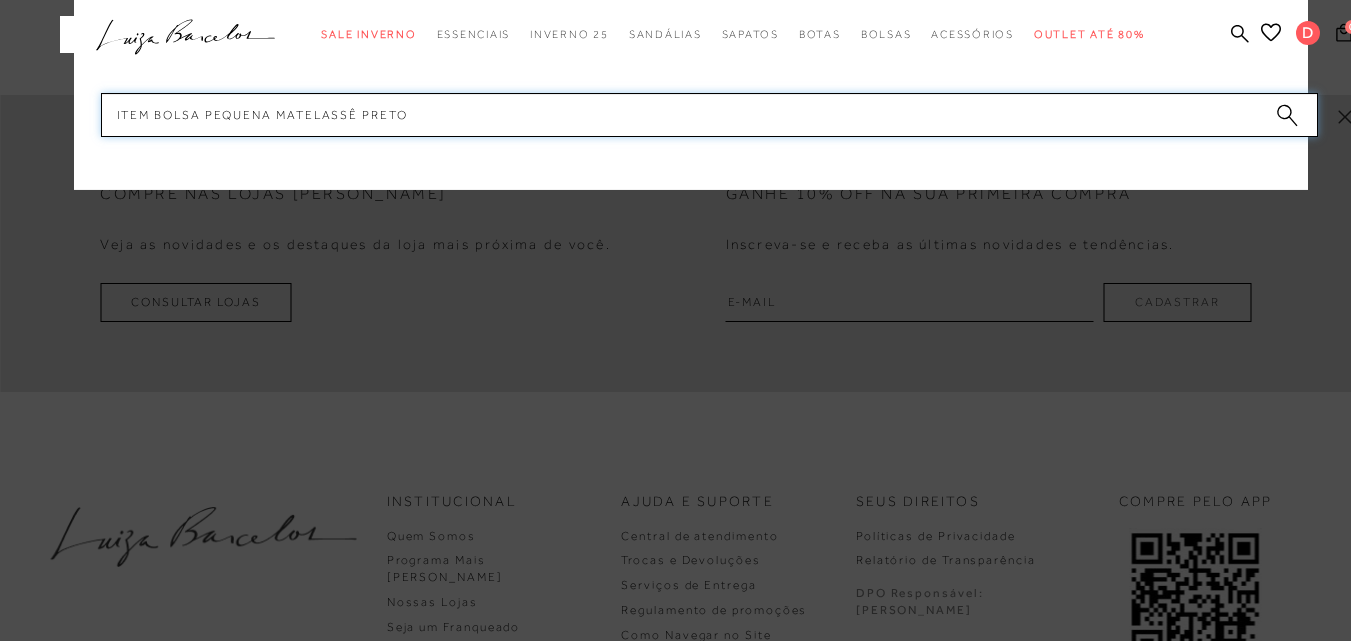 click on "Item BOLSA PEQUENA MATELASSÊ PRETO" at bounding box center [709, 115] 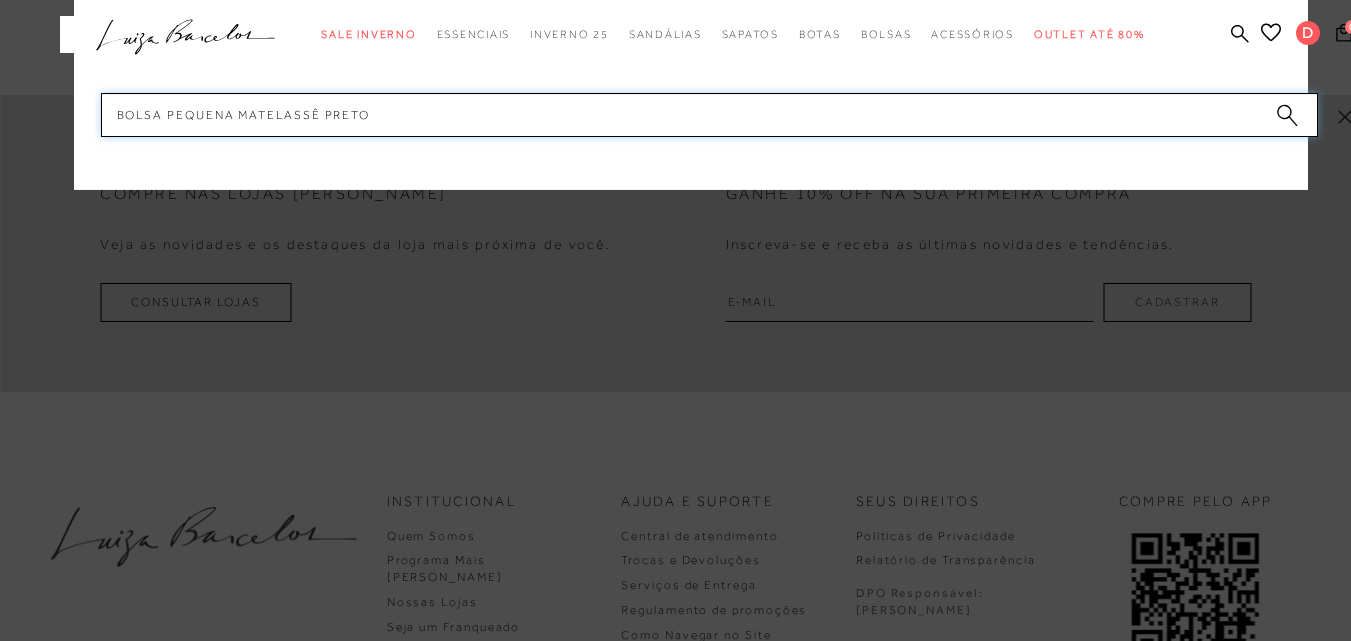 type on "BOLSA PEQUENA MATELASSÊ PRETO" 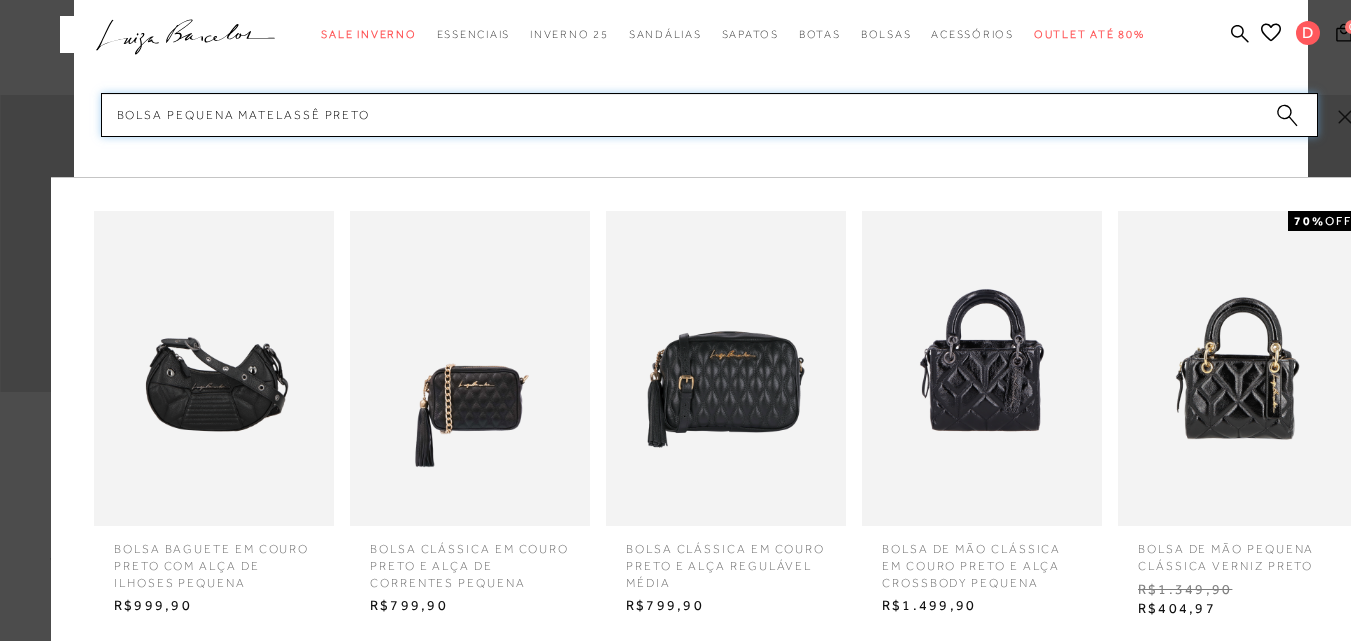 type 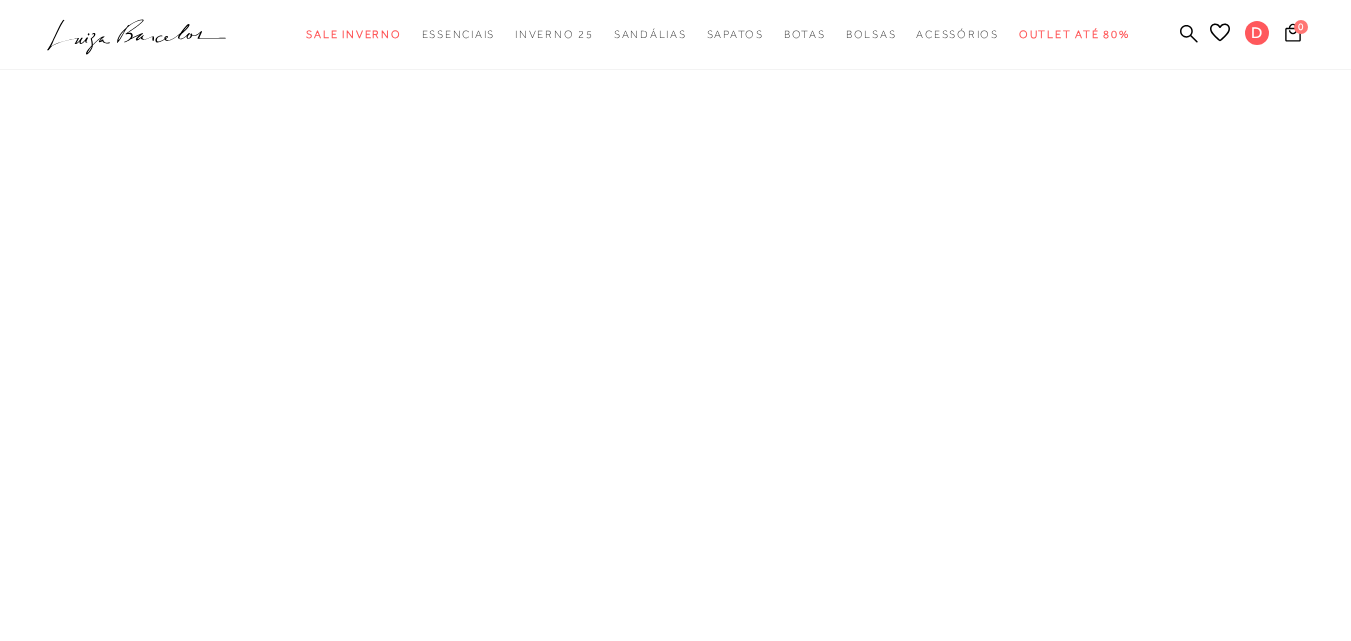 scroll, scrollTop: 0, scrollLeft: 0, axis: both 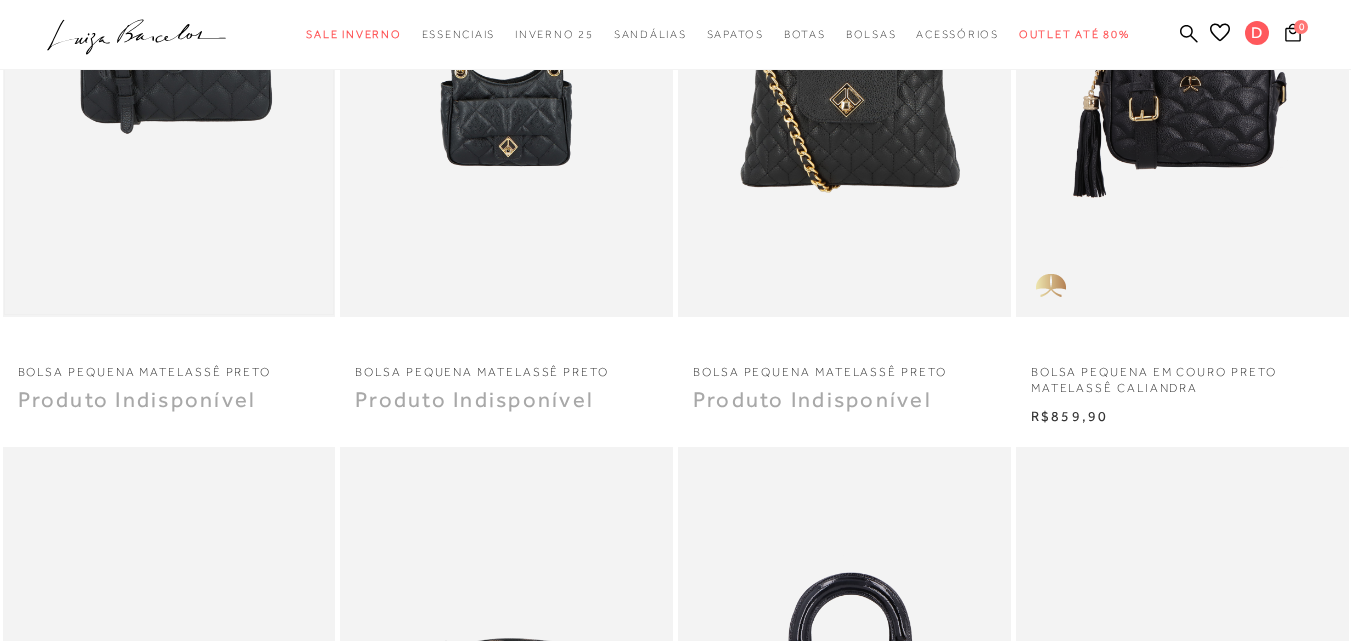 click at bounding box center (169, 67) 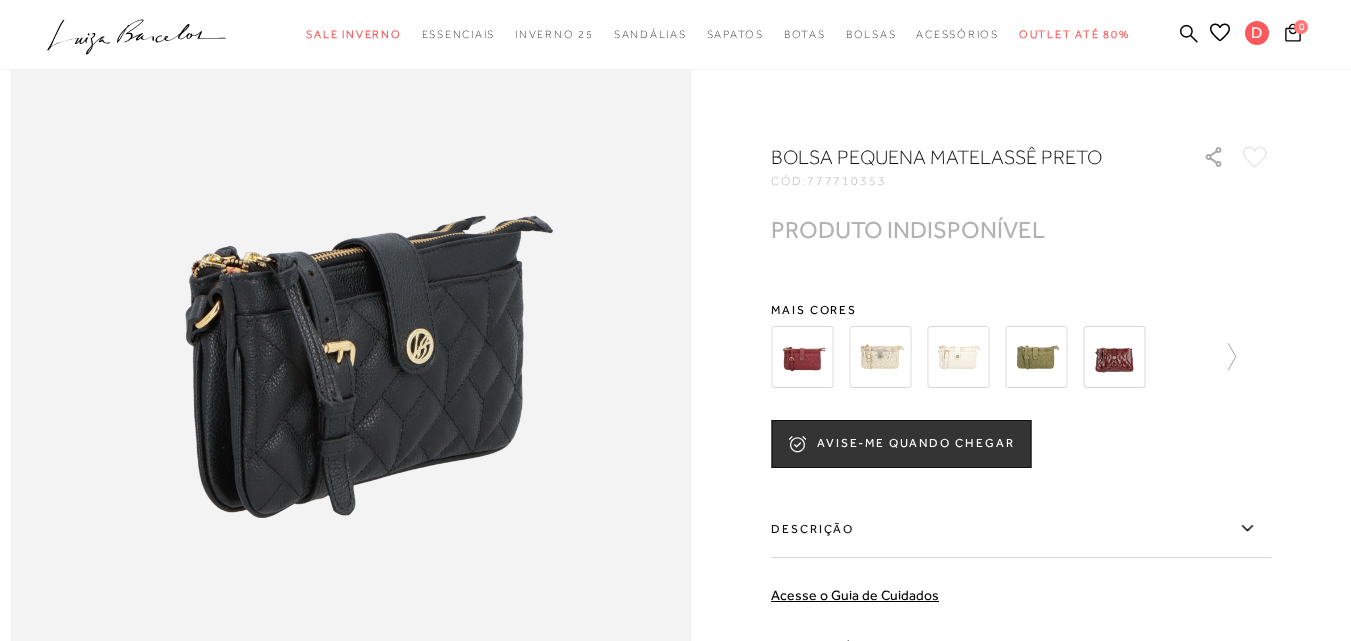 scroll, scrollTop: 1100, scrollLeft: 0, axis: vertical 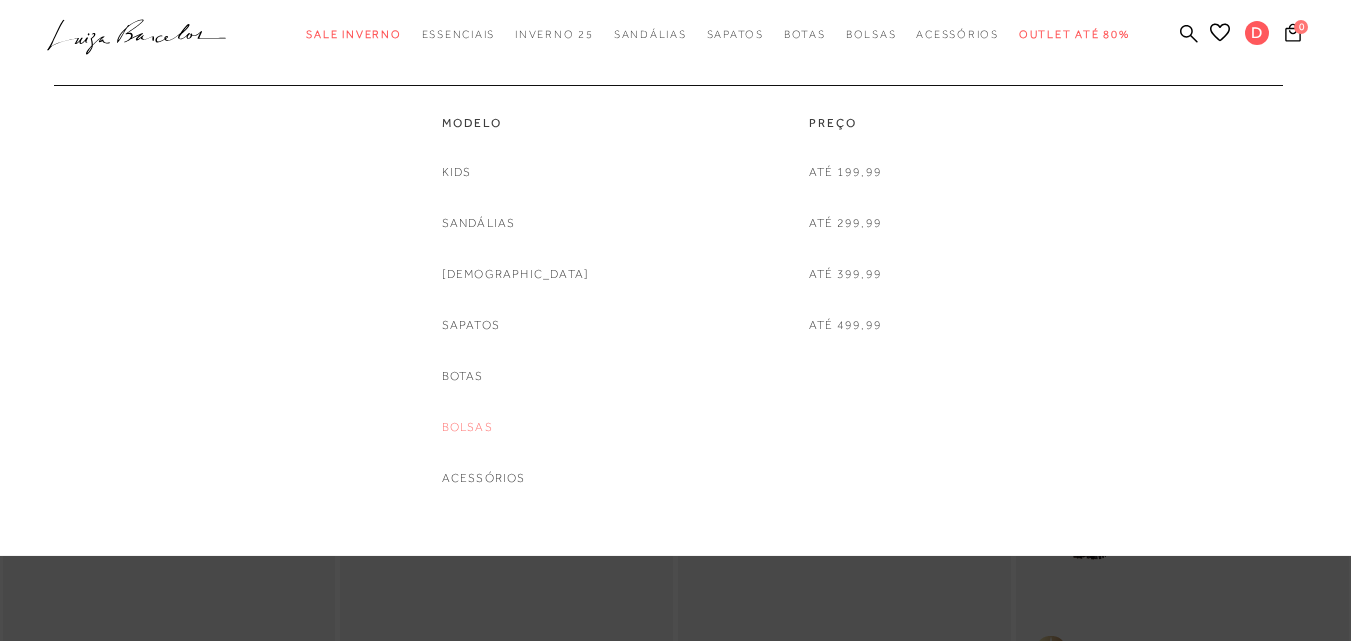 click on "Bolsas" at bounding box center [467, 427] 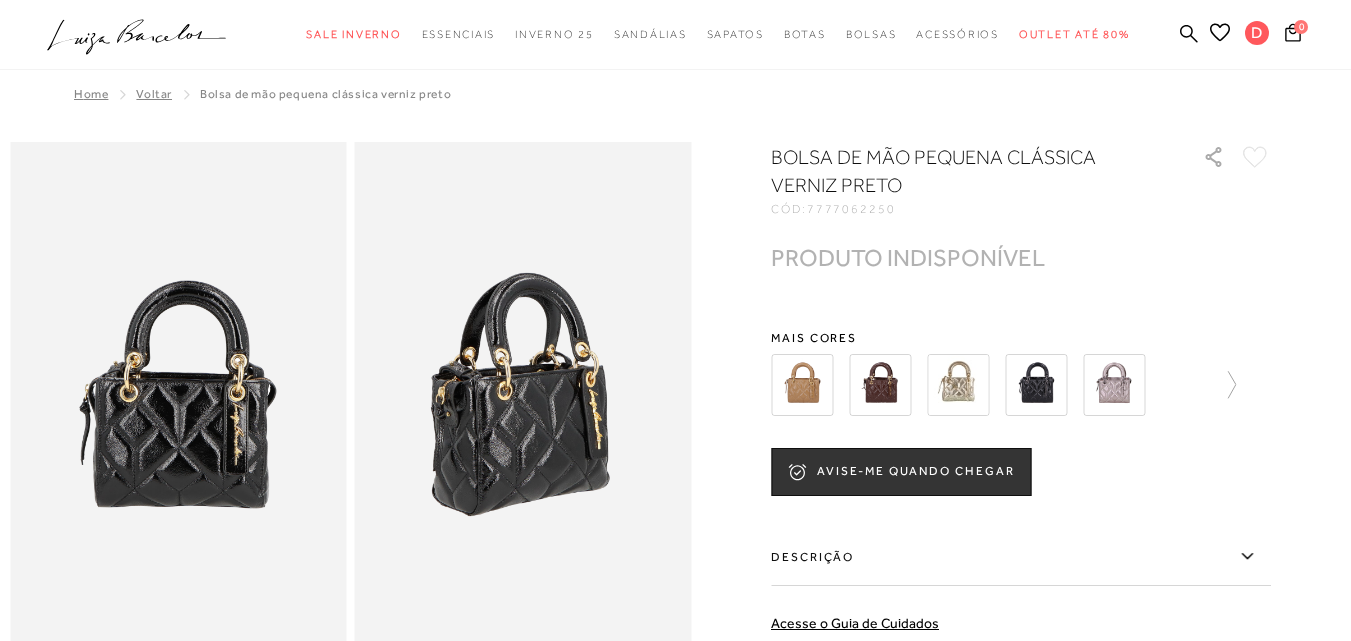 scroll, scrollTop: 0, scrollLeft: 0, axis: both 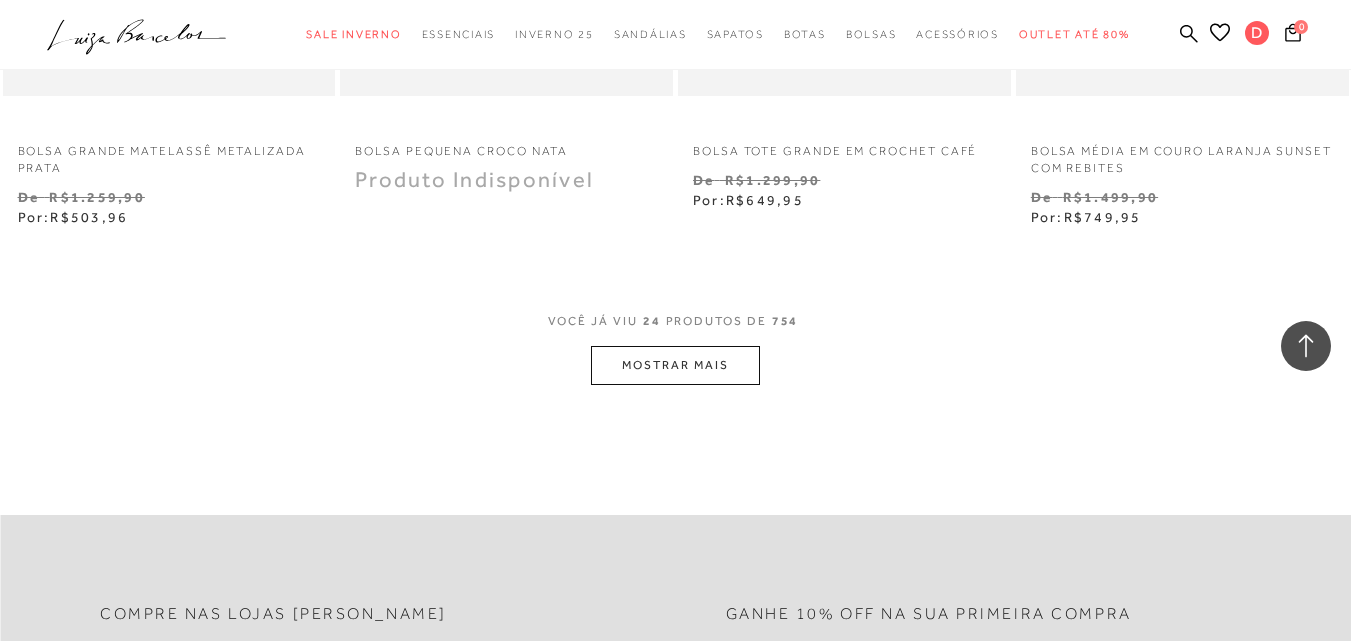 click on "MOSTRAR MAIS" at bounding box center (675, 365) 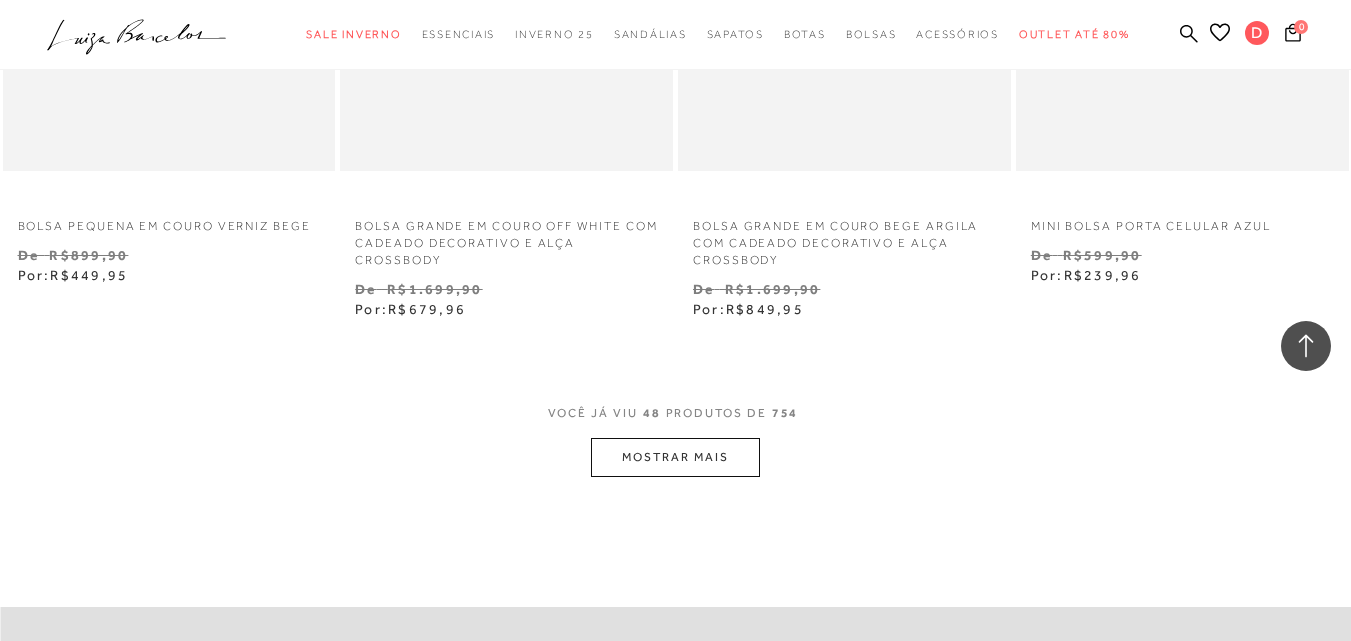 scroll, scrollTop: 7999, scrollLeft: 0, axis: vertical 